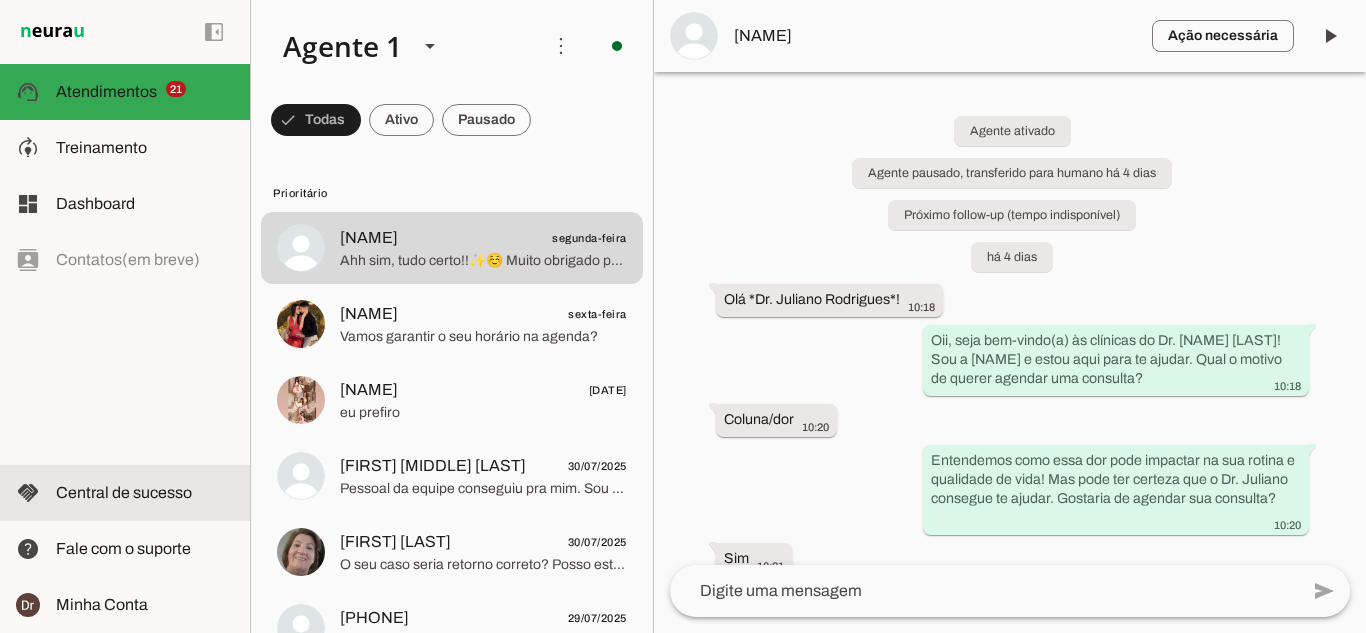 click on "Central de sucesso" 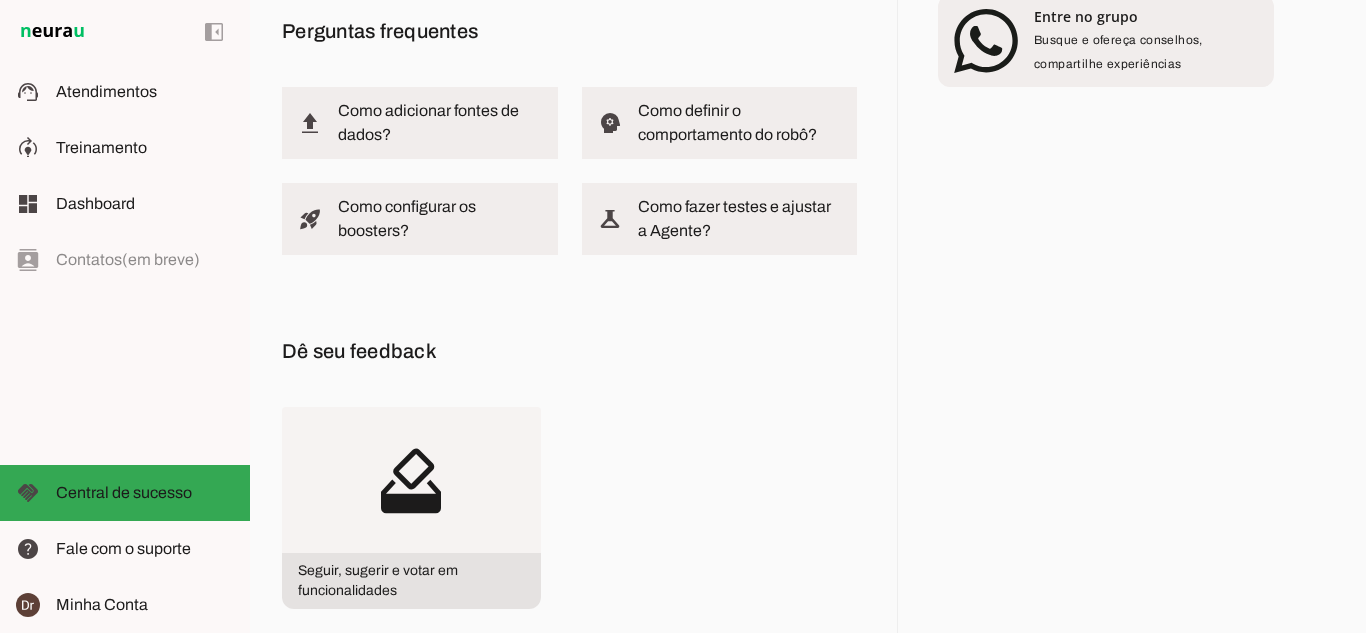 scroll, scrollTop: 200, scrollLeft: 0, axis: vertical 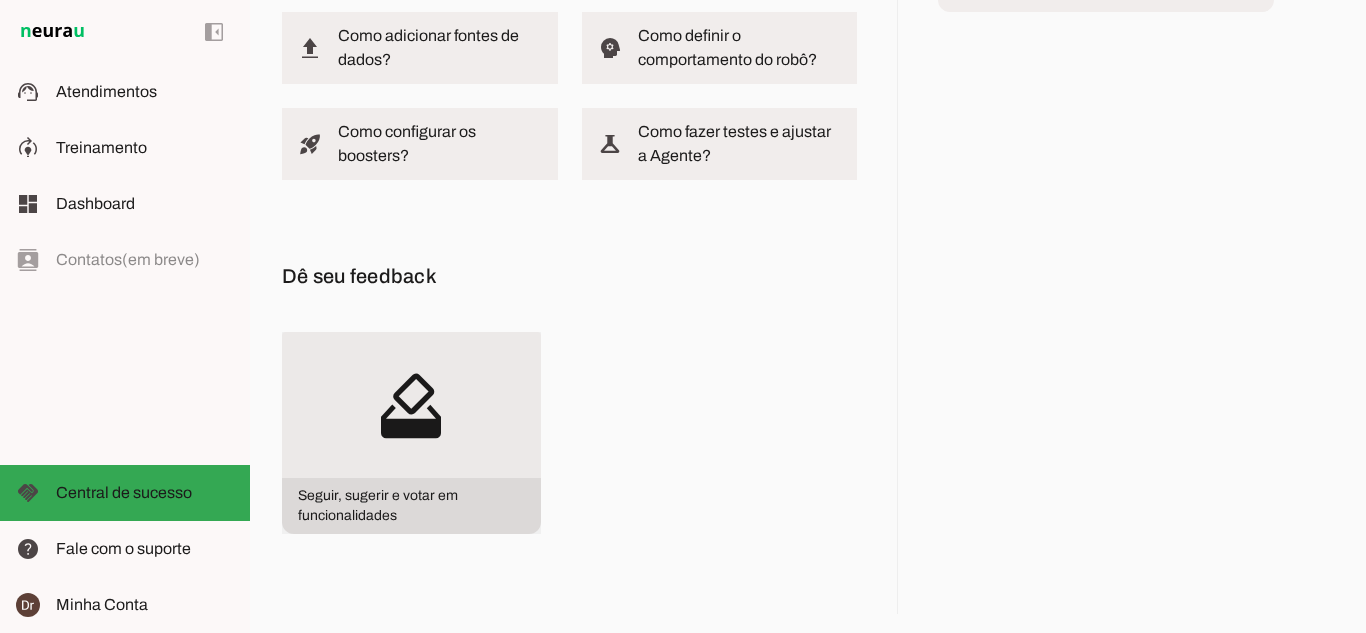 click on "how_to_vote" at bounding box center (0, 0) 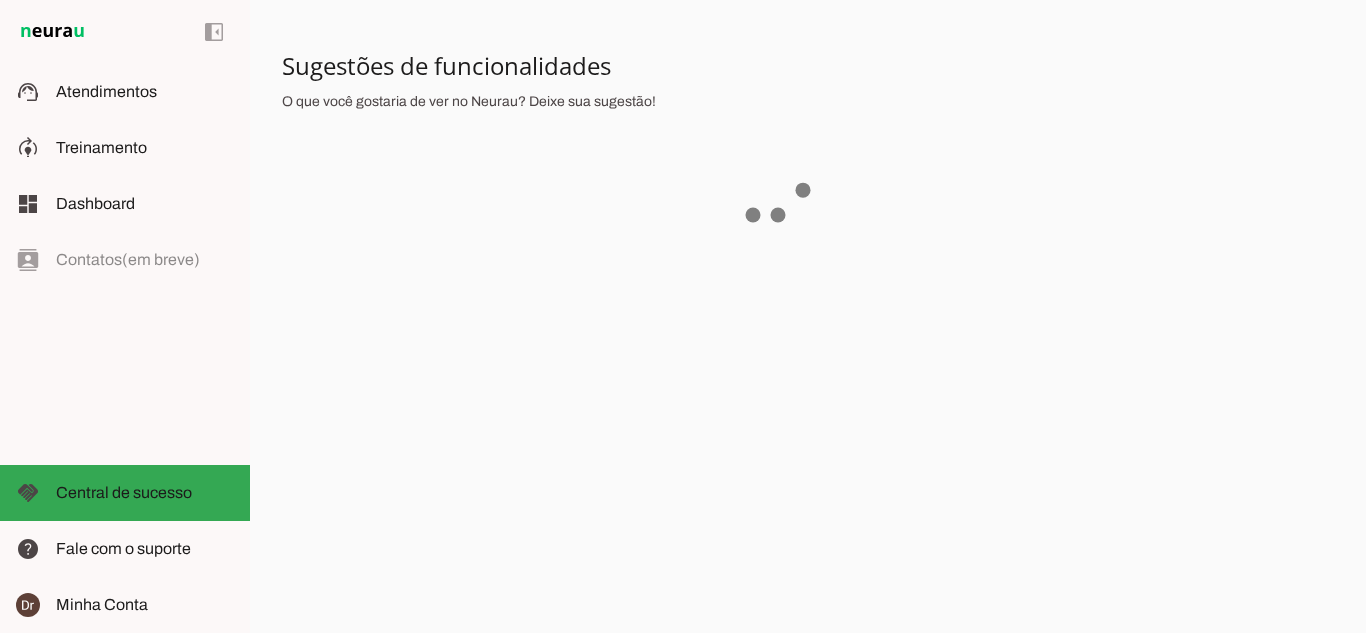 scroll, scrollTop: 0, scrollLeft: 0, axis: both 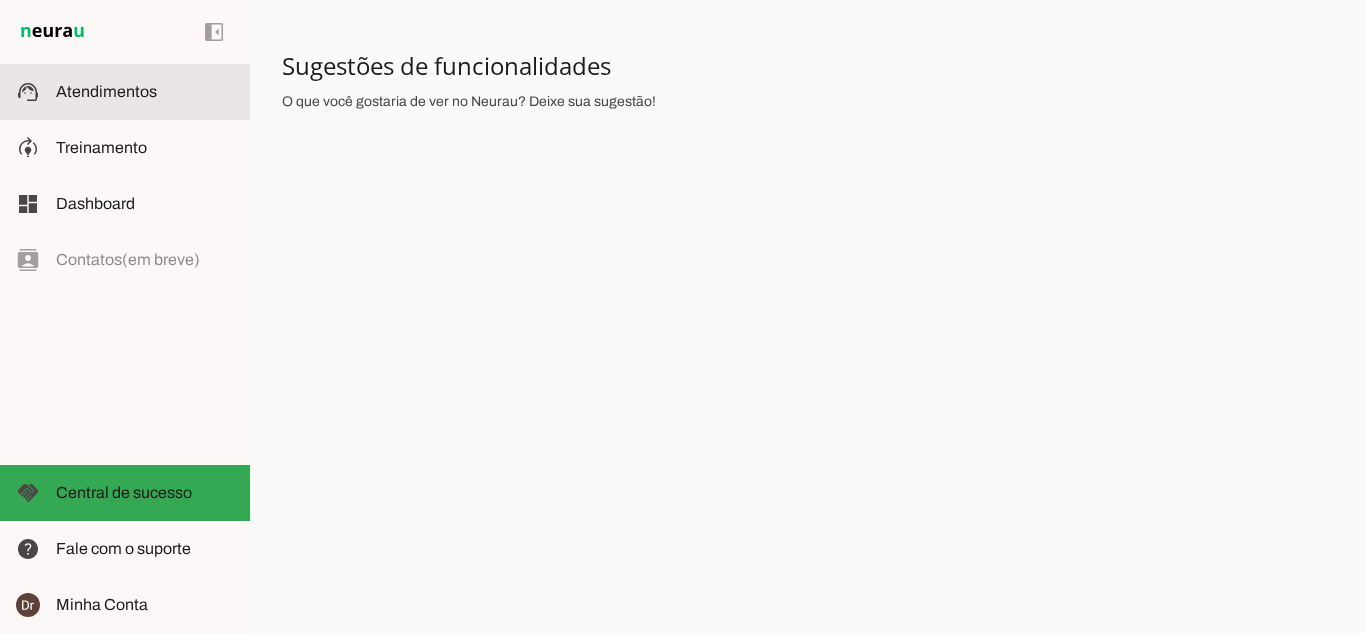 click at bounding box center (145, 92) 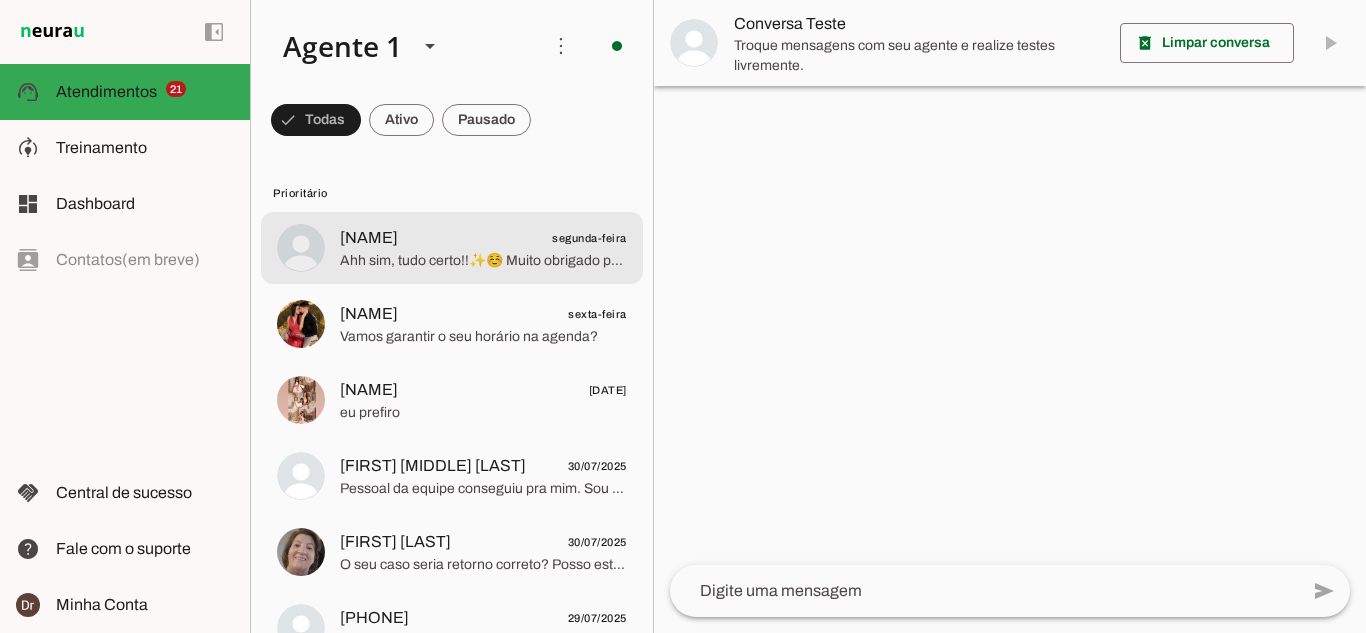 click on "[NAME]
[DAY]" 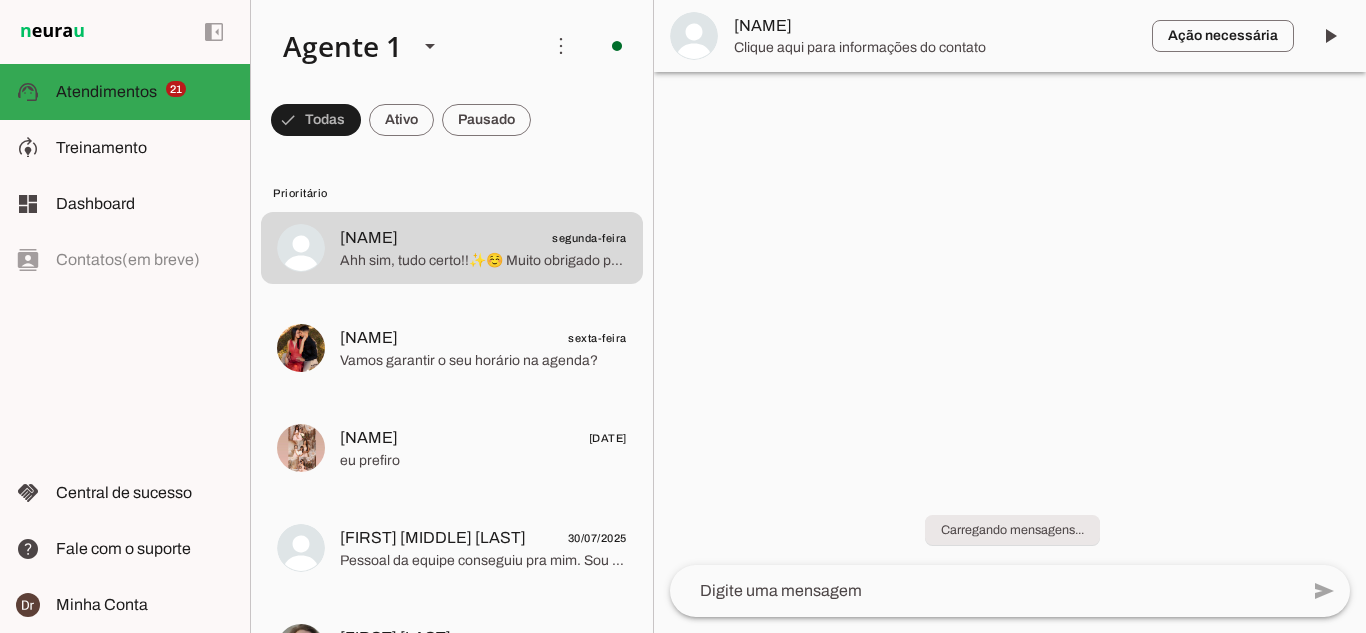 scroll, scrollTop: 0, scrollLeft: 0, axis: both 